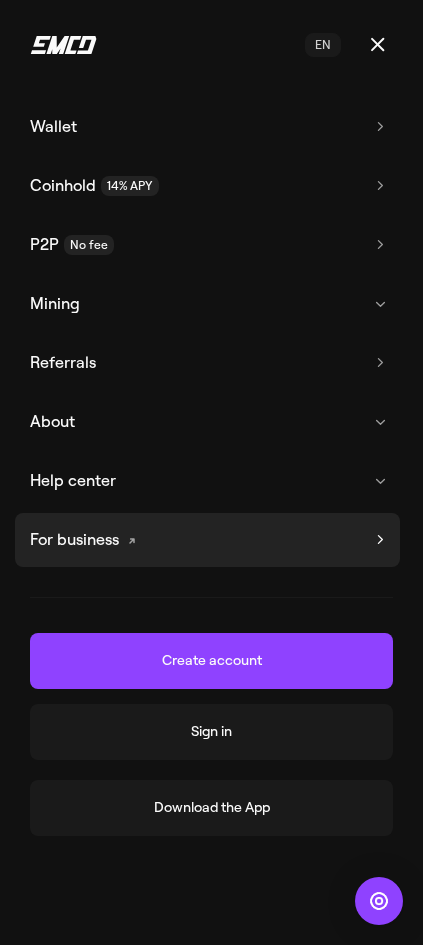 scroll, scrollTop: 0, scrollLeft: 0, axis: both 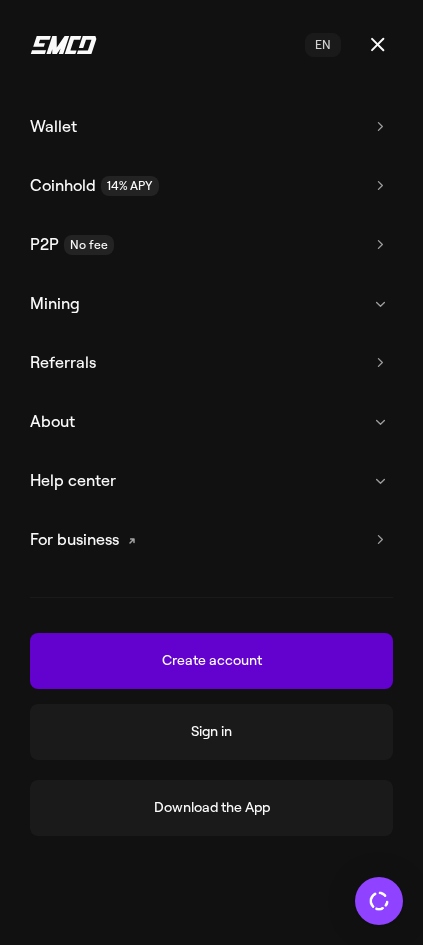 click on "Create account" at bounding box center [211, 661] 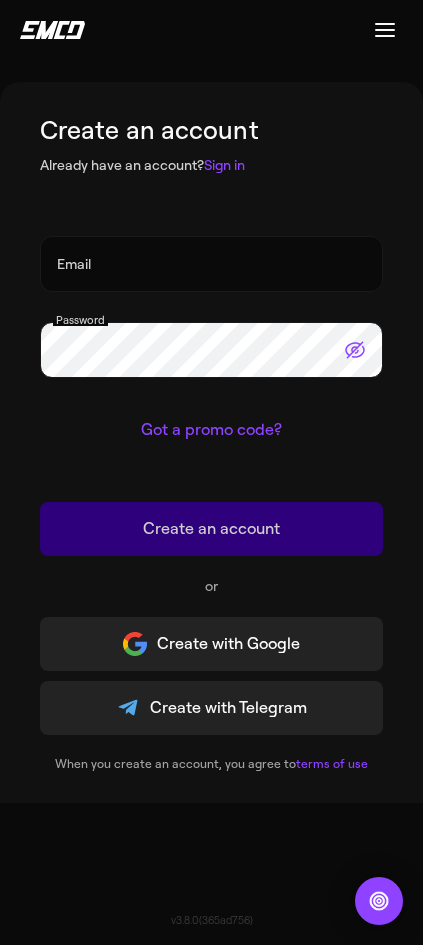 scroll, scrollTop: 0, scrollLeft: 0, axis: both 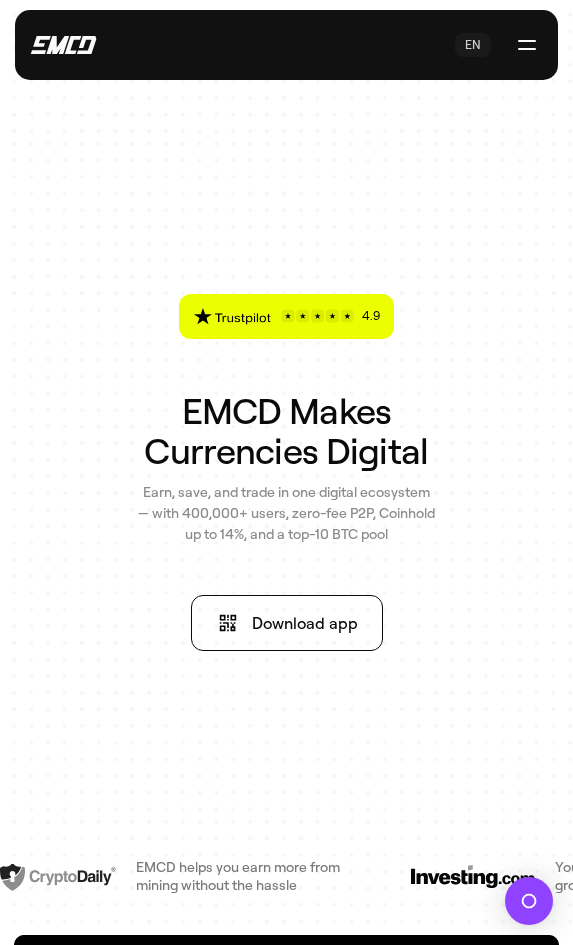 click at bounding box center [527, 45] 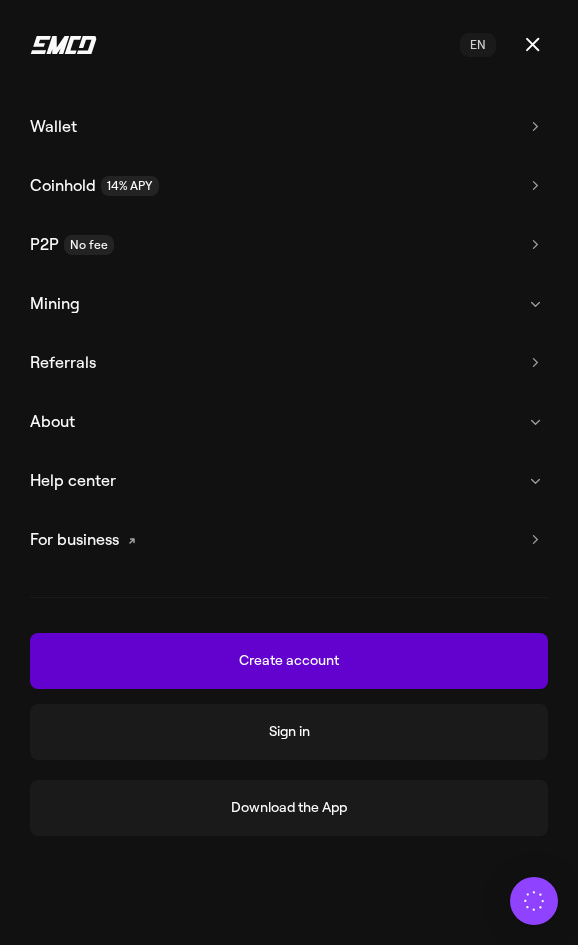 drag, startPoint x: 310, startPoint y: 658, endPoint x: 317, endPoint y: 645, distance: 14.764823 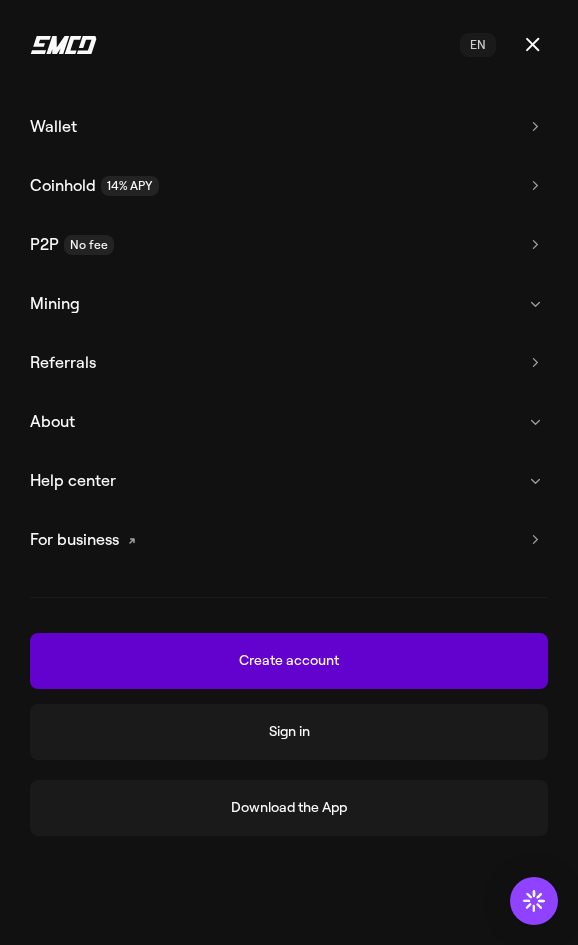 click on "Create account" at bounding box center [289, 661] 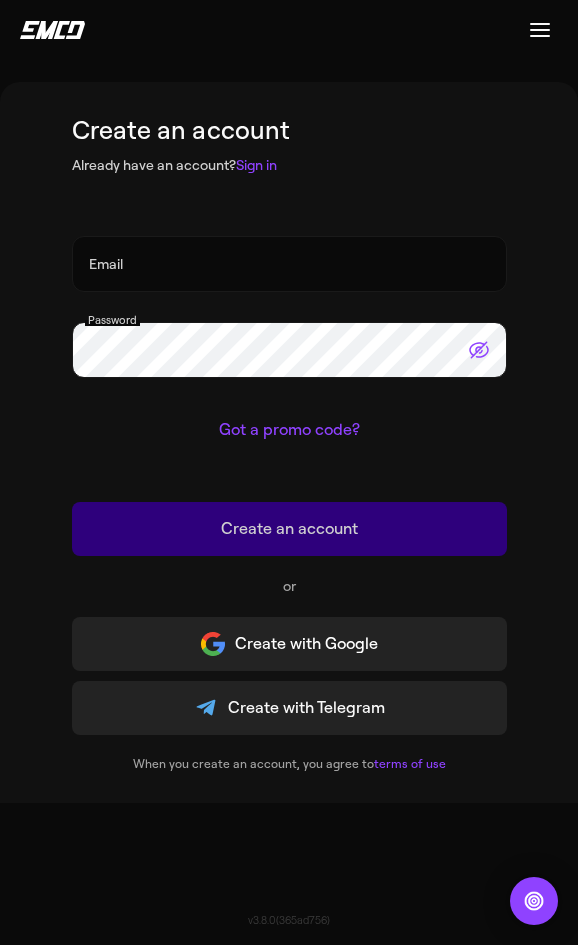 scroll, scrollTop: 0, scrollLeft: 0, axis: both 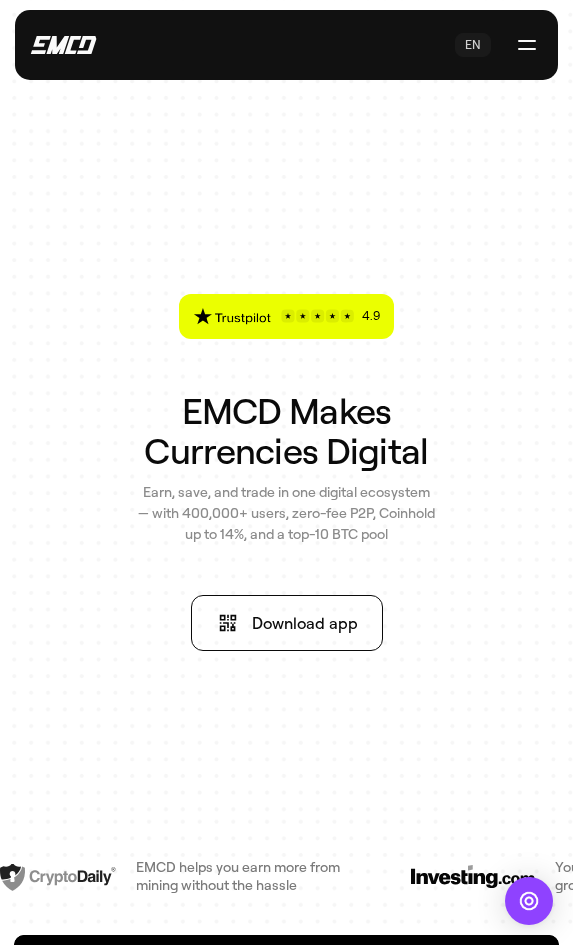 drag, startPoint x: 525, startPoint y: 42, endPoint x: 535, endPoint y: 45, distance: 10.440307 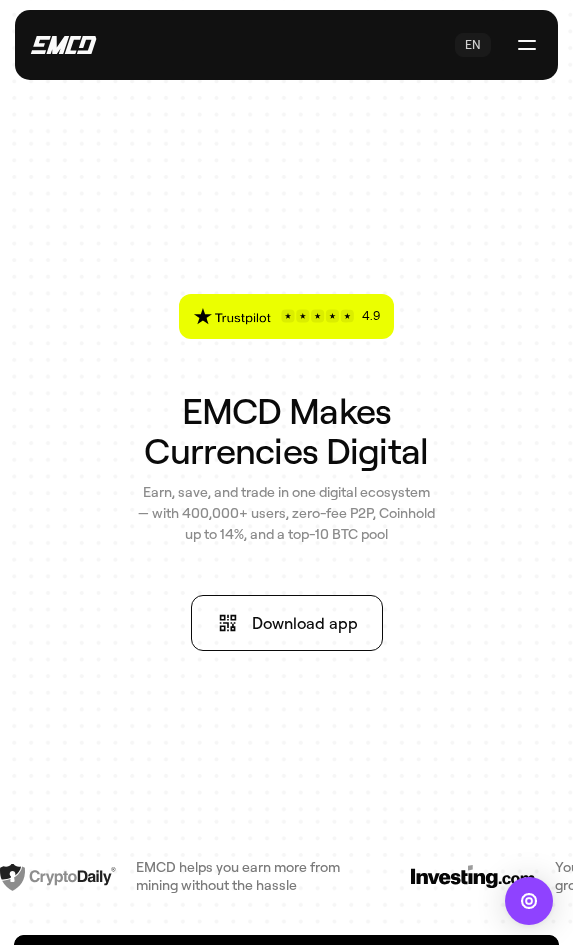 click at bounding box center (527, 45) 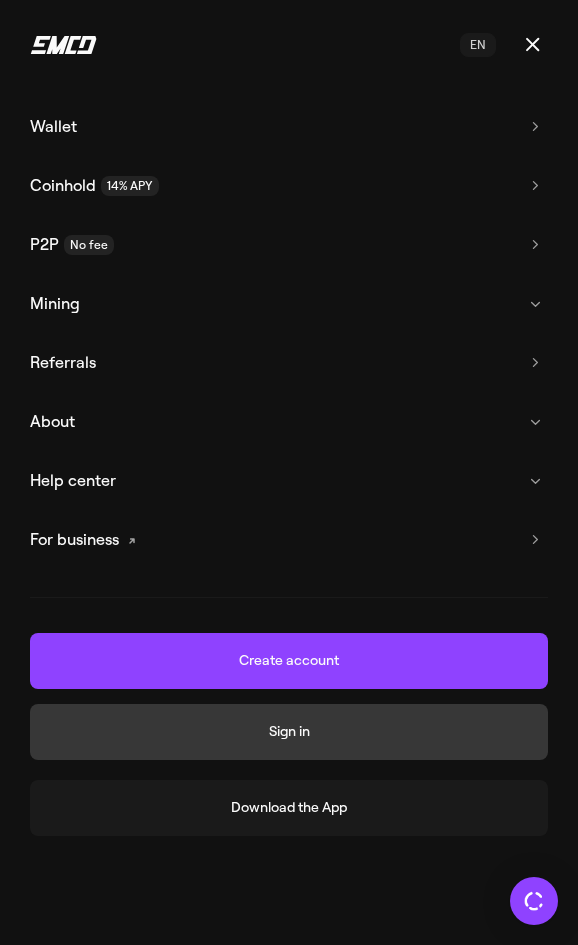 click on "Sign in" at bounding box center (289, 732) 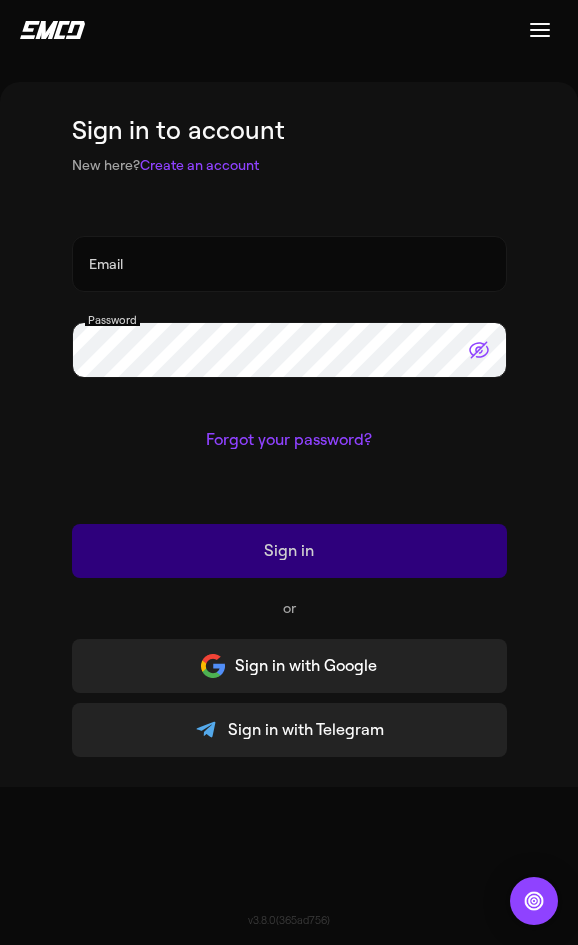 scroll, scrollTop: 0, scrollLeft: 0, axis: both 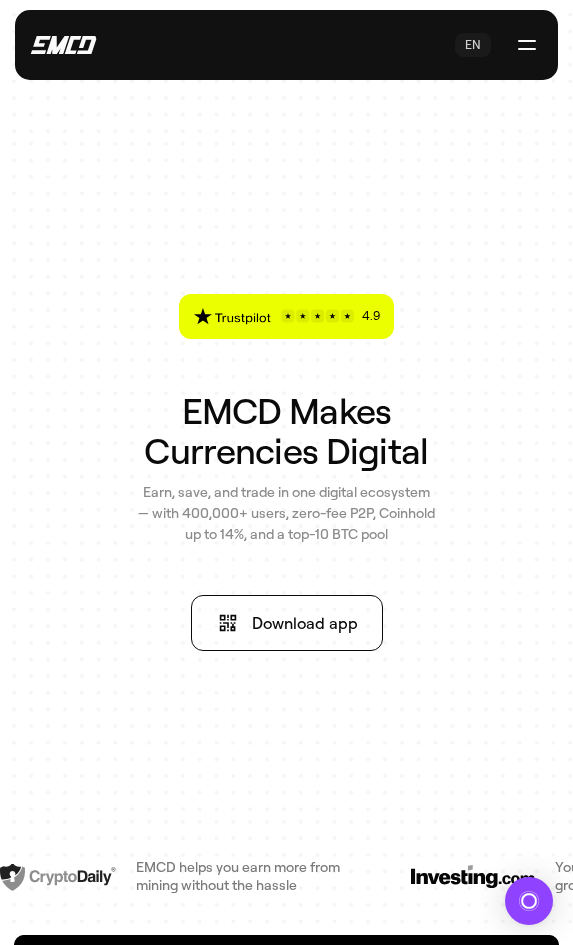 click at bounding box center (527, 45) 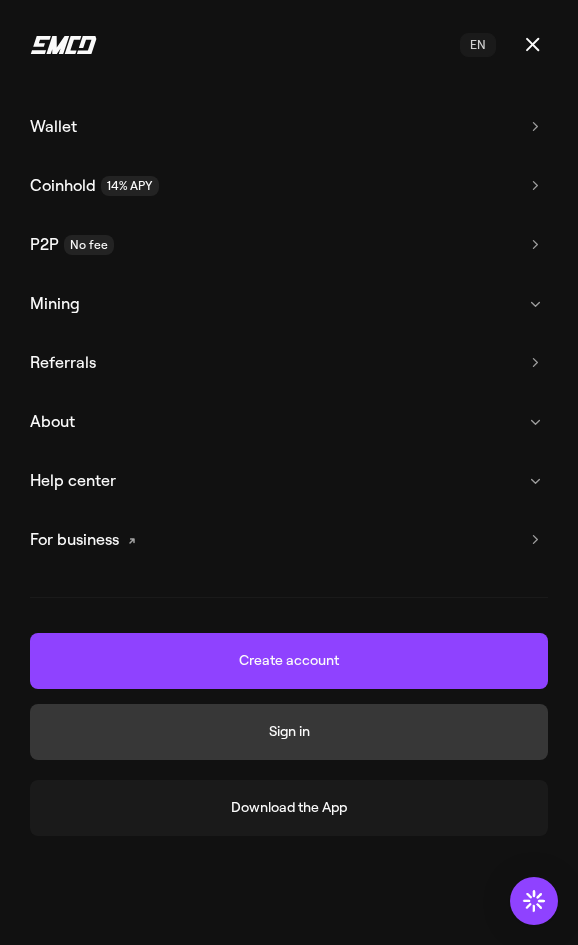 click on "Sign in" at bounding box center [289, 732] 